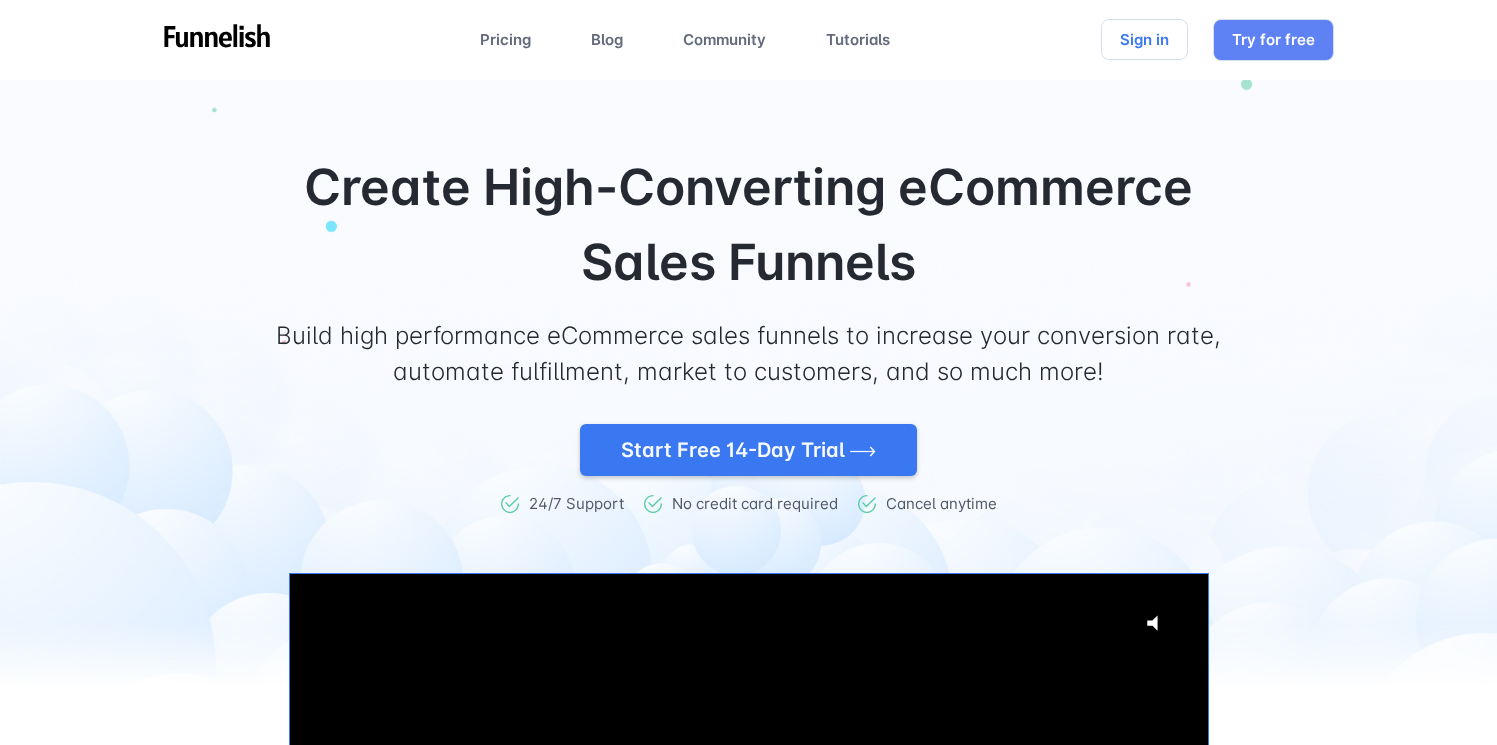 scroll, scrollTop: 0, scrollLeft: 0, axis: both 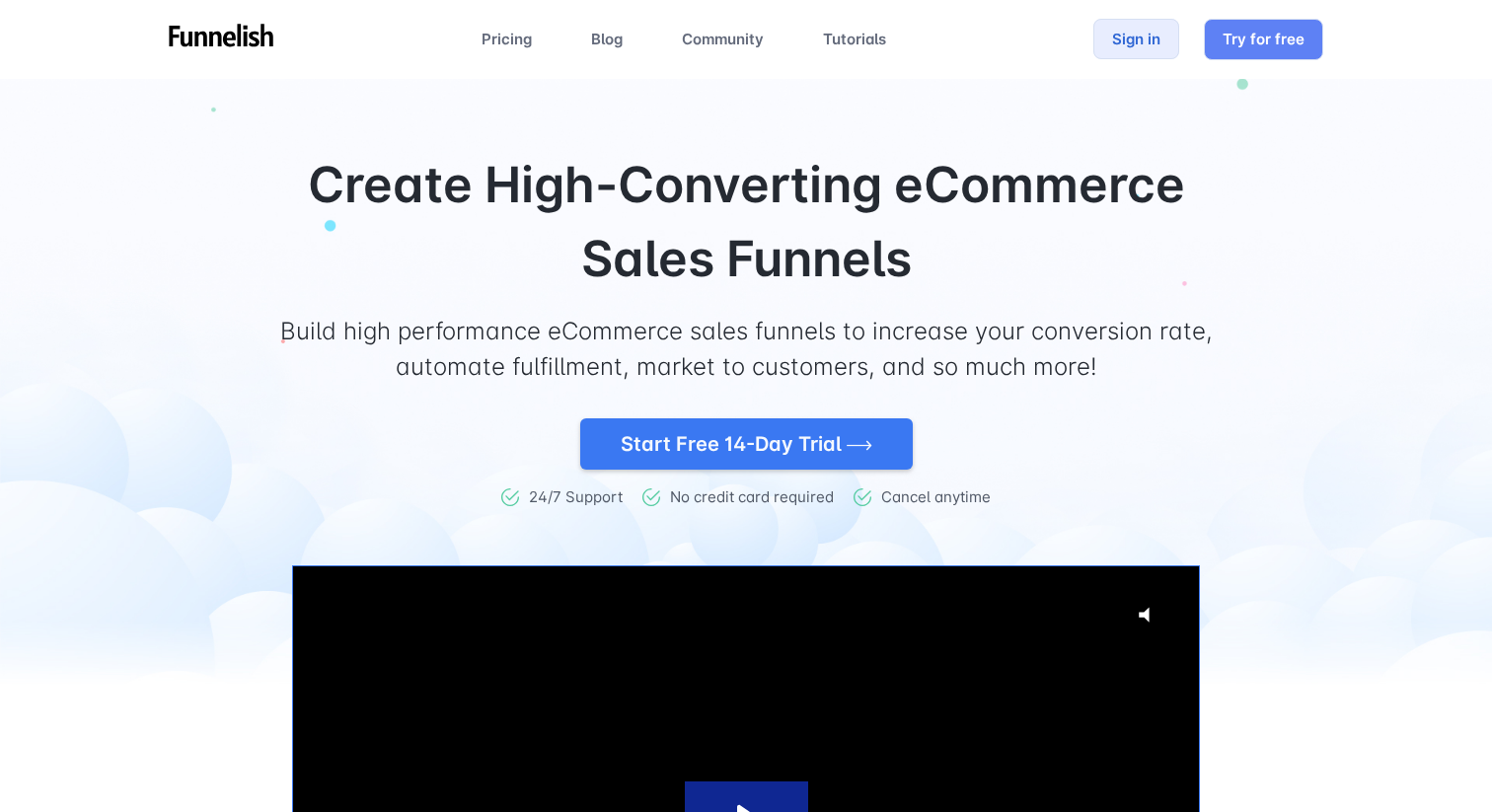 click on "Sign in" at bounding box center [1136, 38] 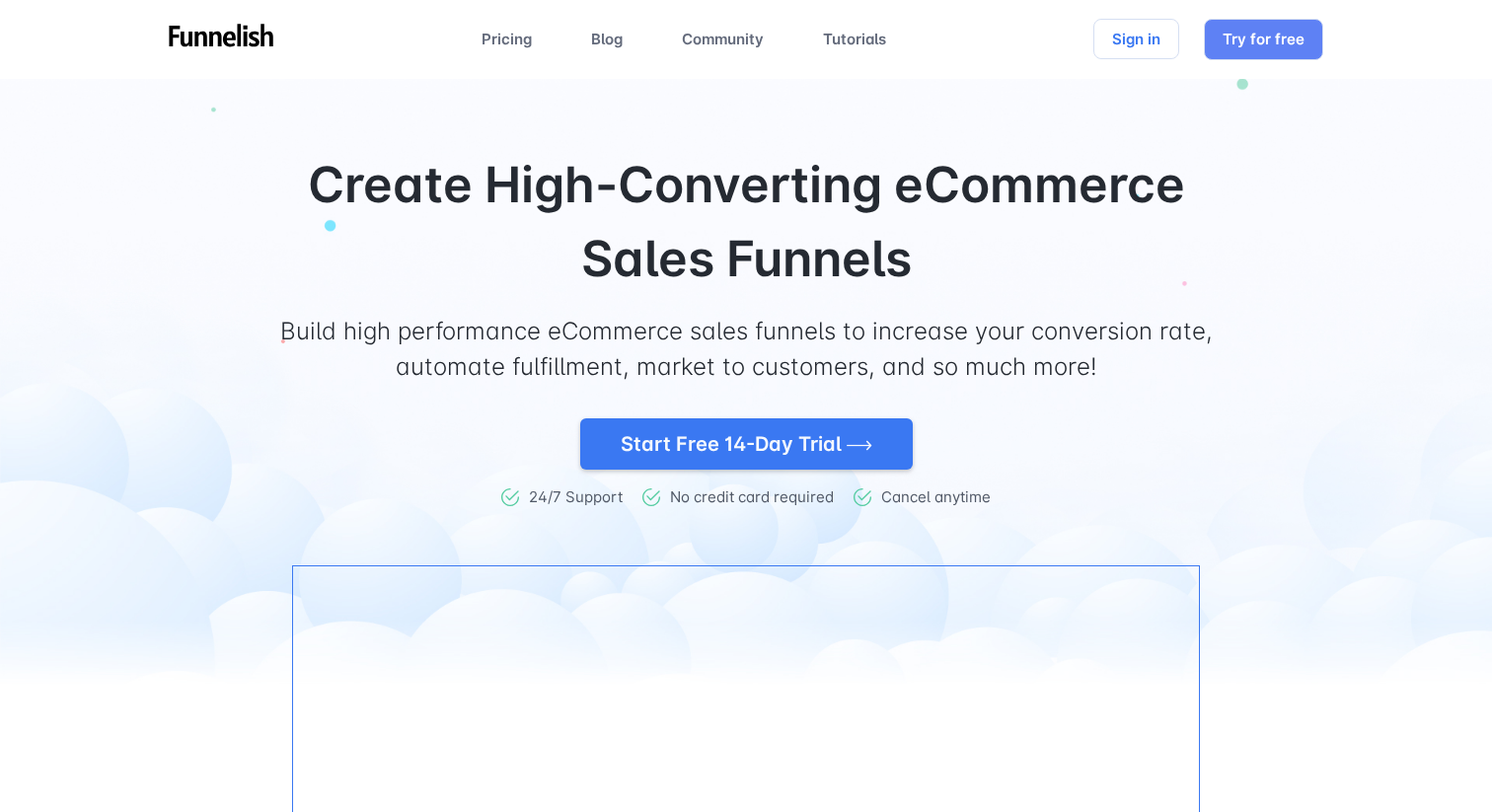scroll, scrollTop: 0, scrollLeft: 0, axis: both 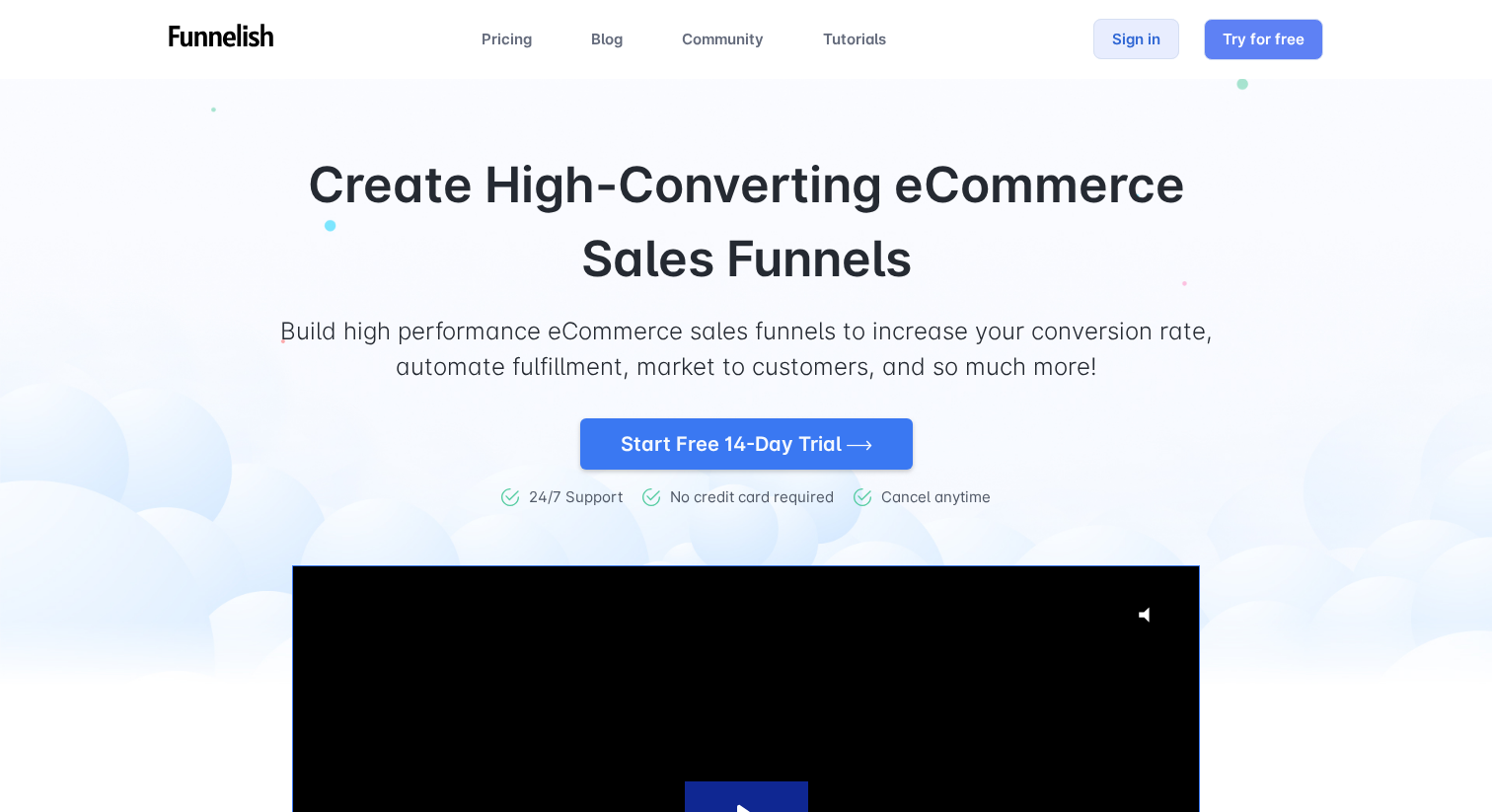 click on "Sign in" at bounding box center (1136, 38) 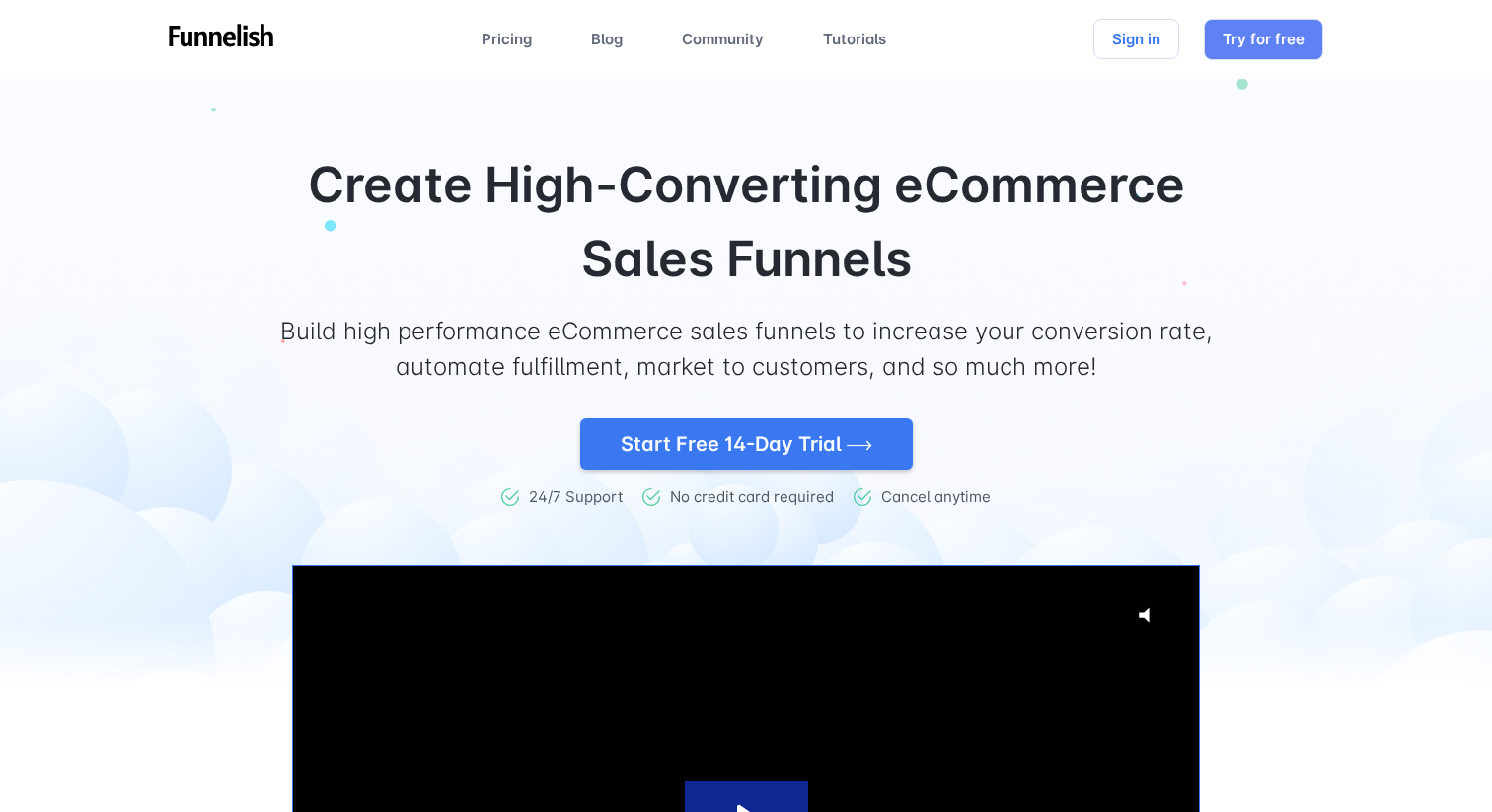 click on "Create High-Converting eCommerce Sales Funnels
Build high performance eCommerce sales funnels to increase your conversion rate,
automate fulfillment, market to customers, and so much more!
Start Free 14-Day Trial
24/7 Support
No credit card required
Cancel anytime
Click for sound
@keyframes VOLUME_SMALL_WAVE_FLASH {
0% { opacity: 0; }
33% { opacity: 1; }
66% { opacity: 1; }
100% { opacity: 0; }
}
@keyframes VOLUME_LARGE_WAVE_FLASH {
0% { opacity: 0; }
33% { opacity: 1; }
66% { opacity: 1; }
100% { opacity: 0; }
}
.volume__small-wave {
animation: VOLUME_SMALL_WAVE_FLASH 2s infinite;
opacity: 0;
}
.volume__large-wave {
animation: VOLUME_LARGE_WAVE_FLASH 2s infinite .3s;
opacity: 0;
}" at bounding box center (746, 538) 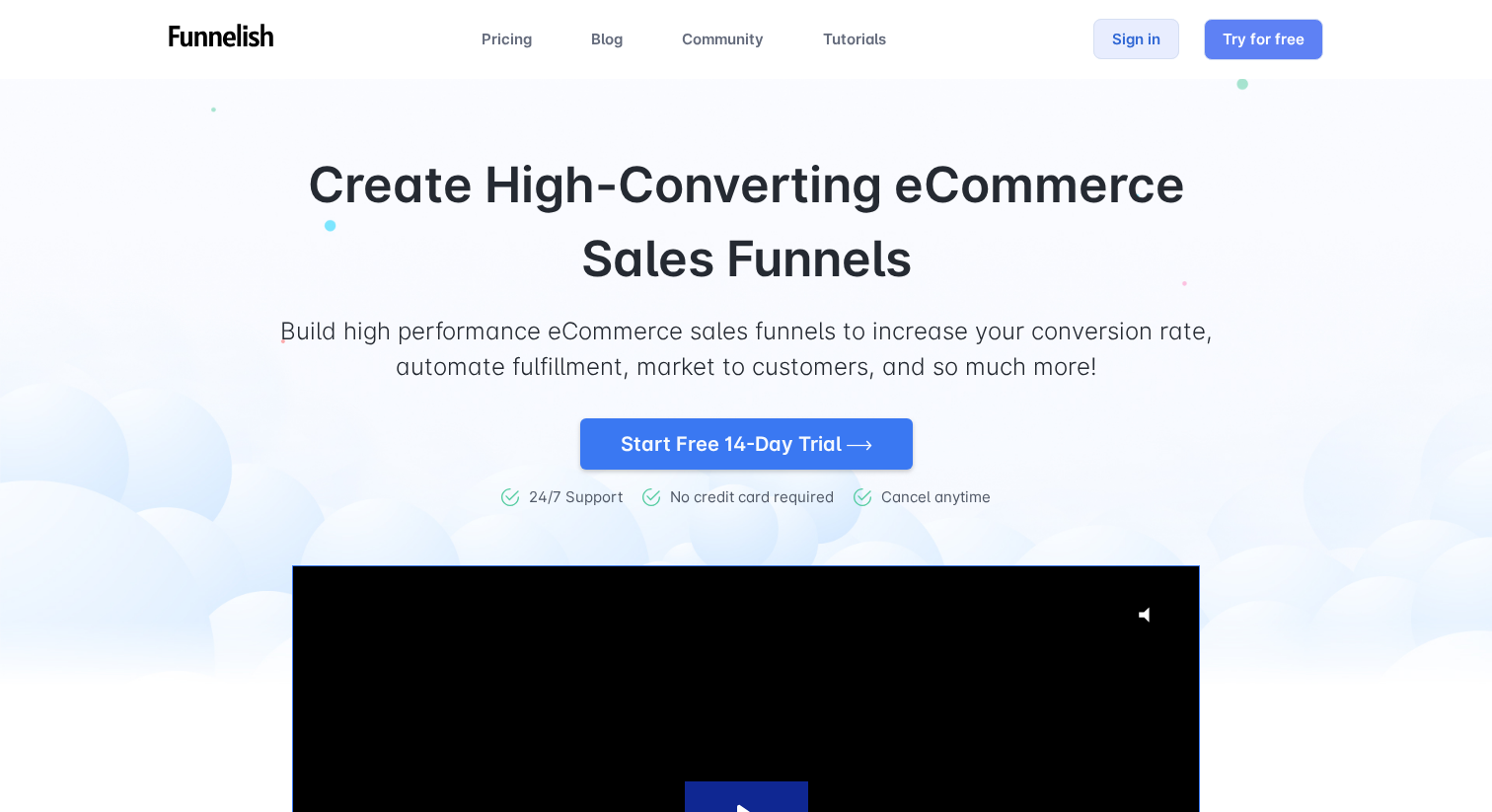 click on "Sign in" at bounding box center [1136, 38] 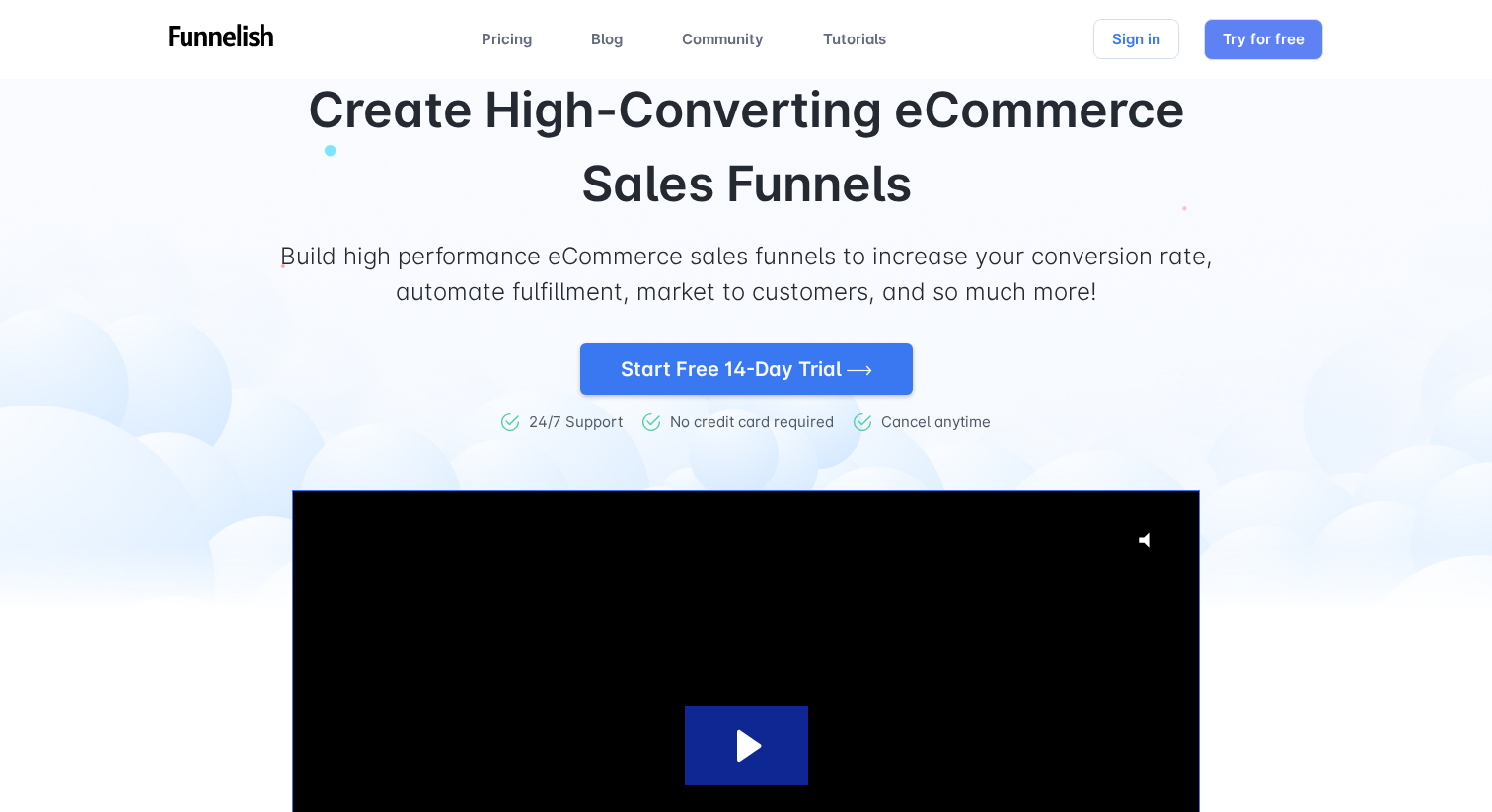 scroll, scrollTop: 0, scrollLeft: 0, axis: both 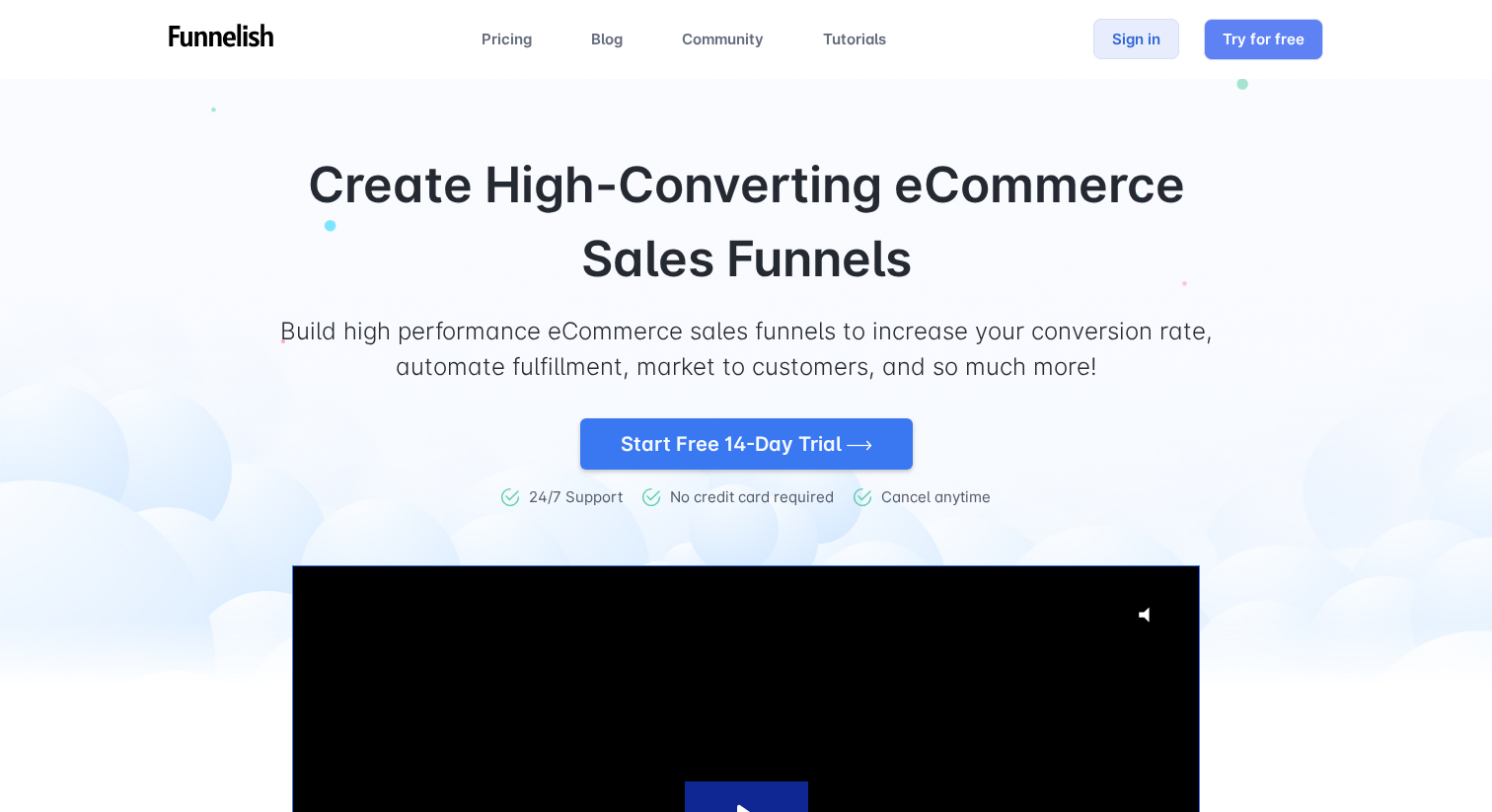 click on "Sign in" at bounding box center [1136, 38] 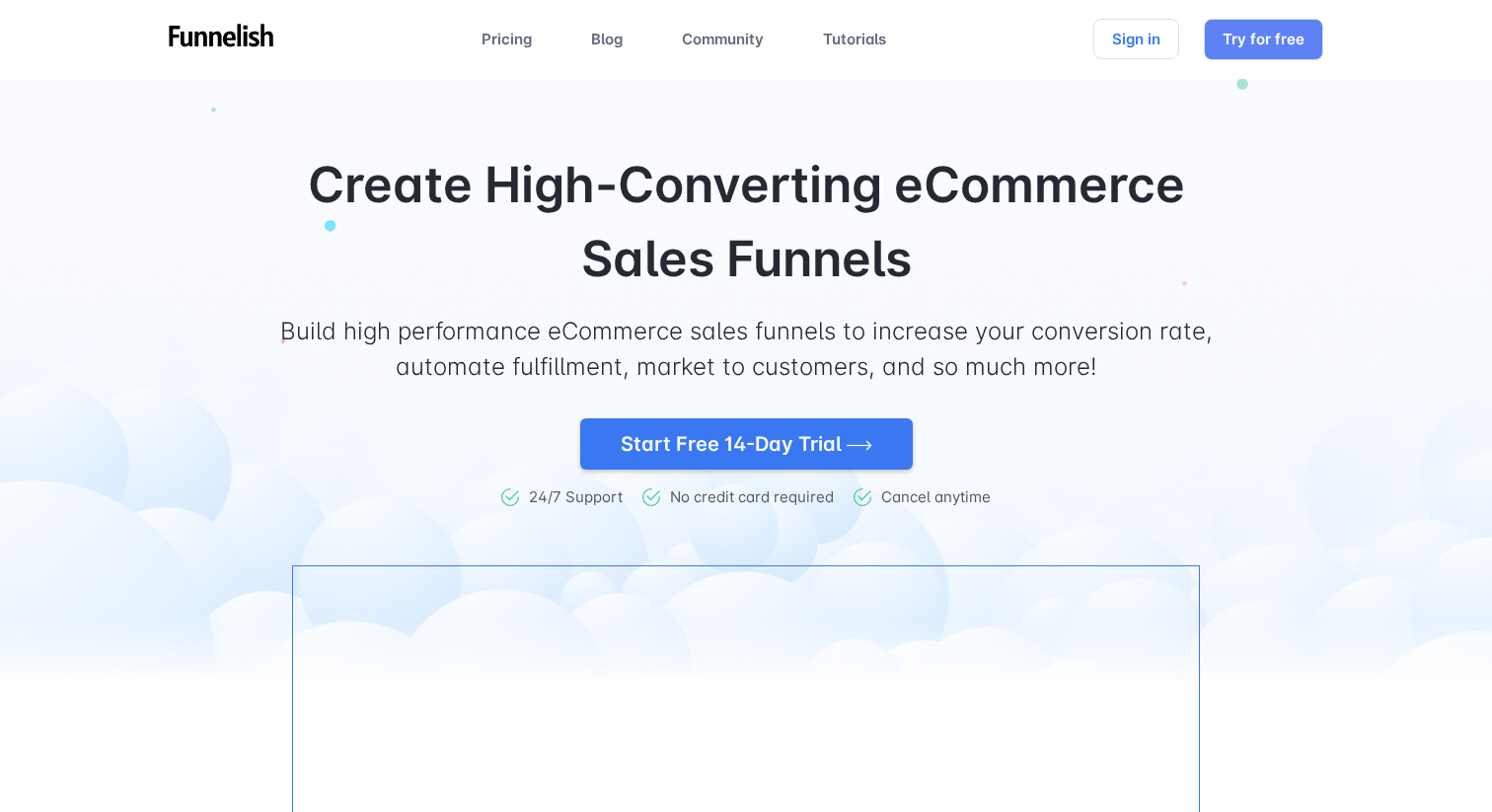scroll, scrollTop: 0, scrollLeft: 0, axis: both 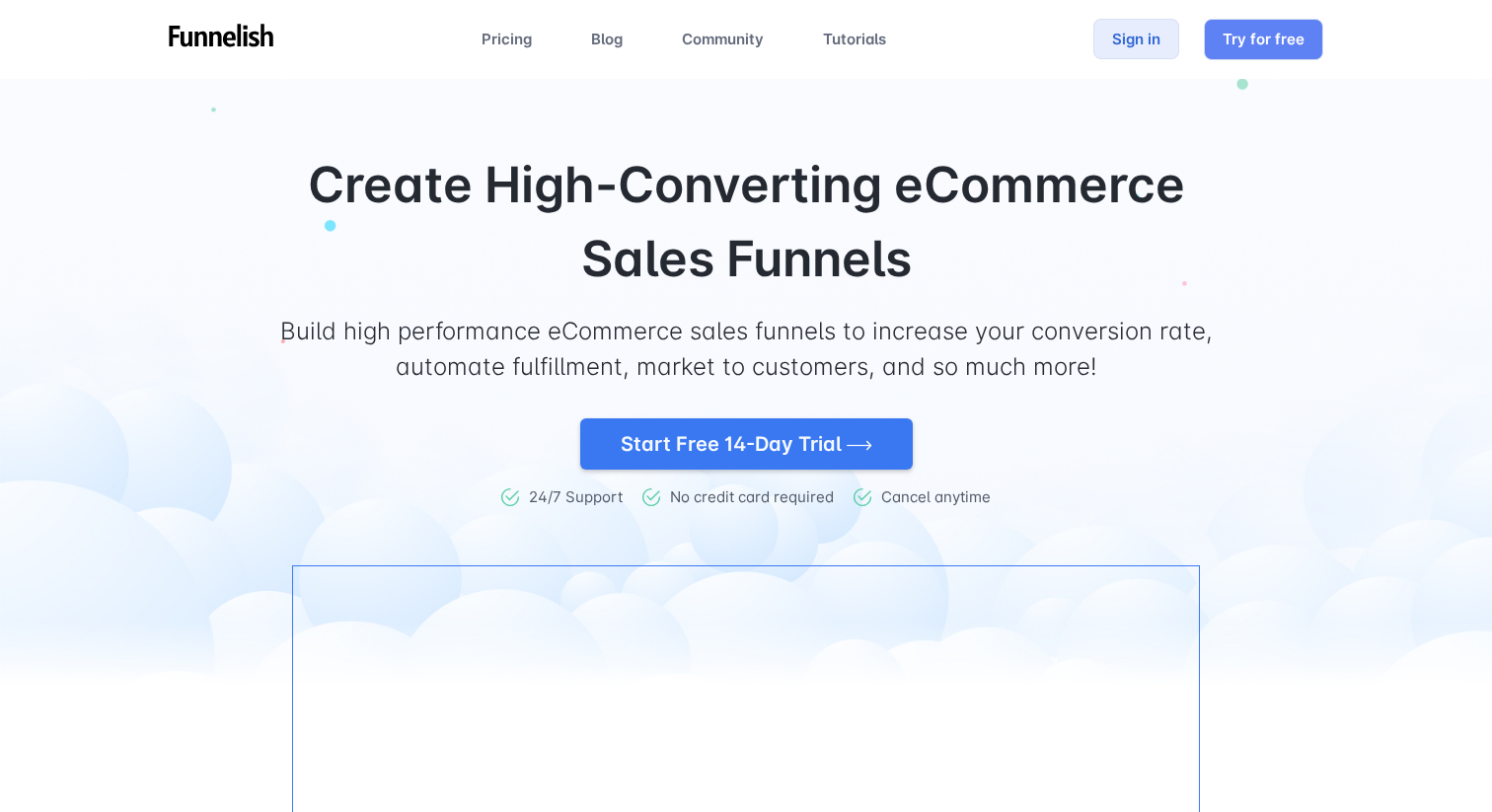 click on "Sign in" at bounding box center [1136, 38] 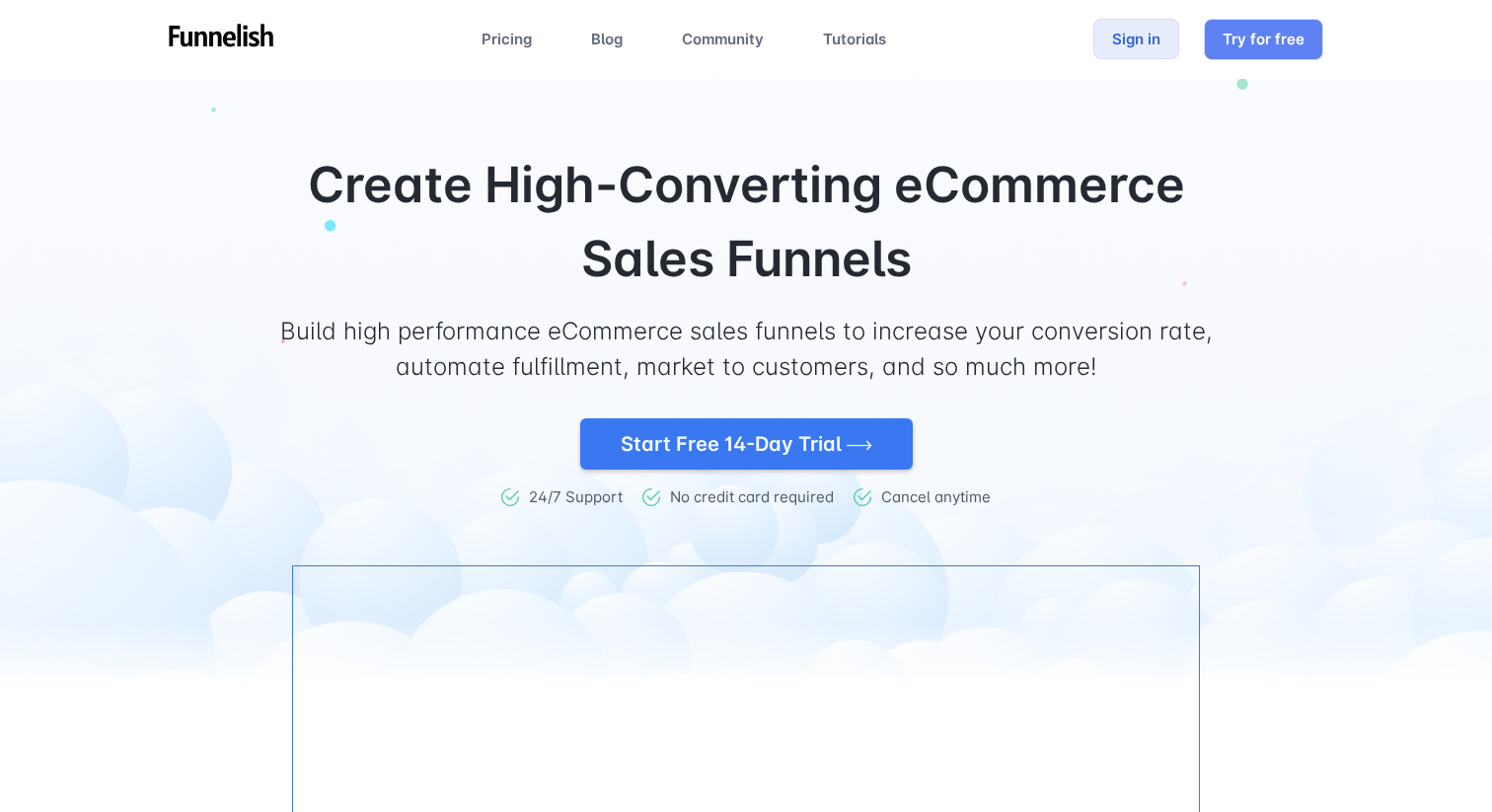 click on "Sign in" at bounding box center [1136, 38] 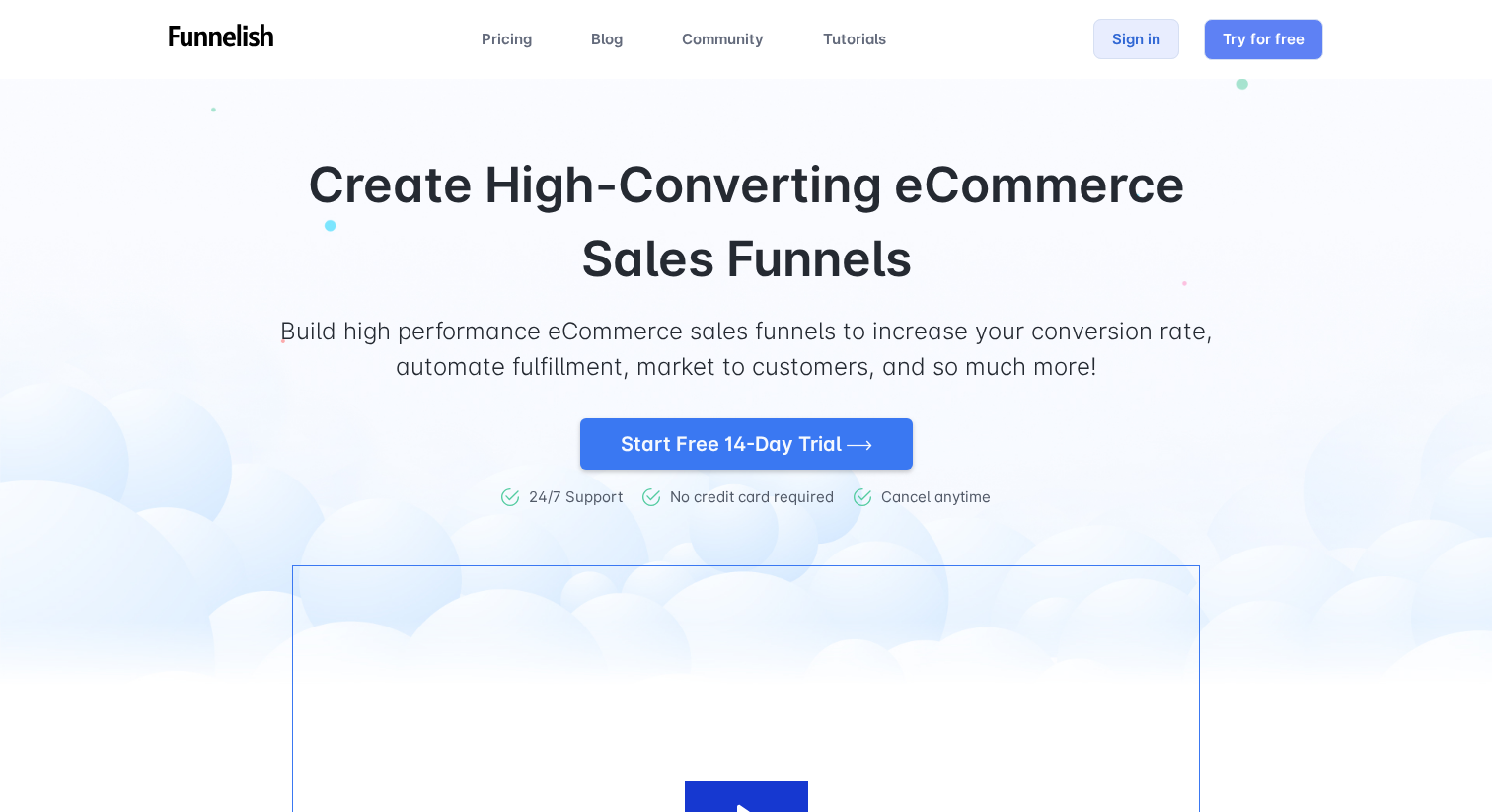 click on "Sign in" at bounding box center [1136, 38] 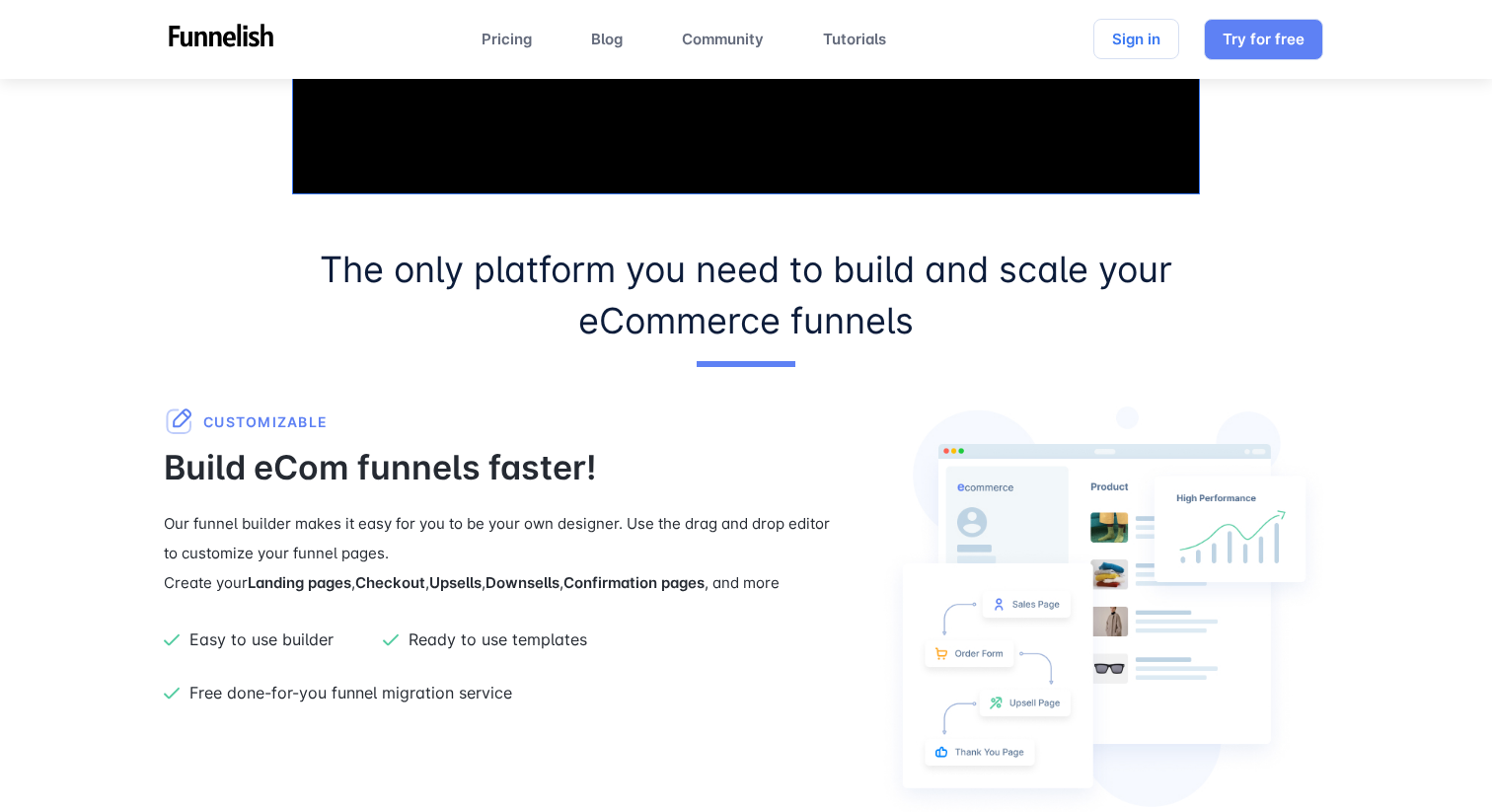 scroll, scrollTop: 1251, scrollLeft: 0, axis: vertical 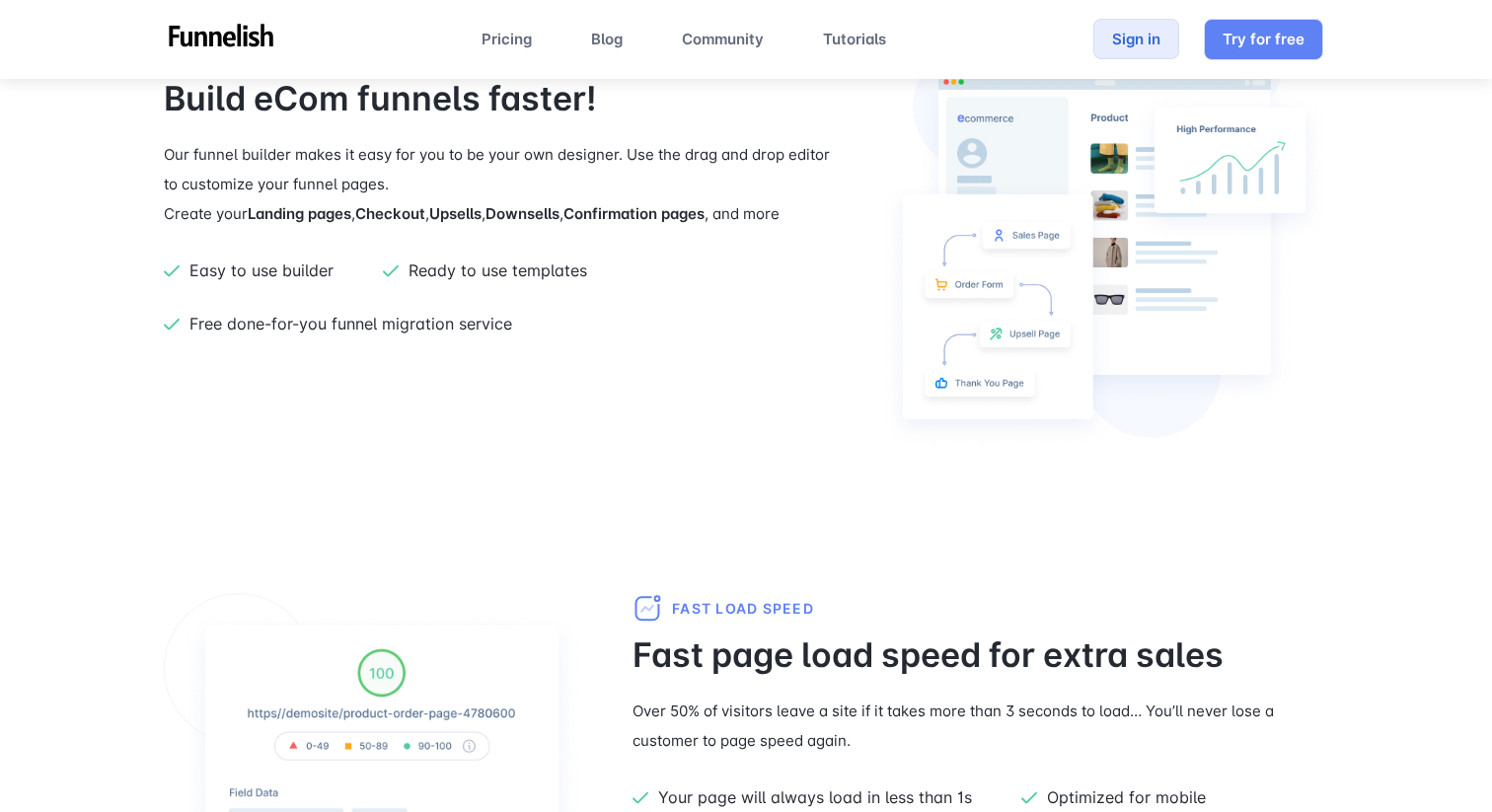 click on "Sign in" at bounding box center (1136, 38) 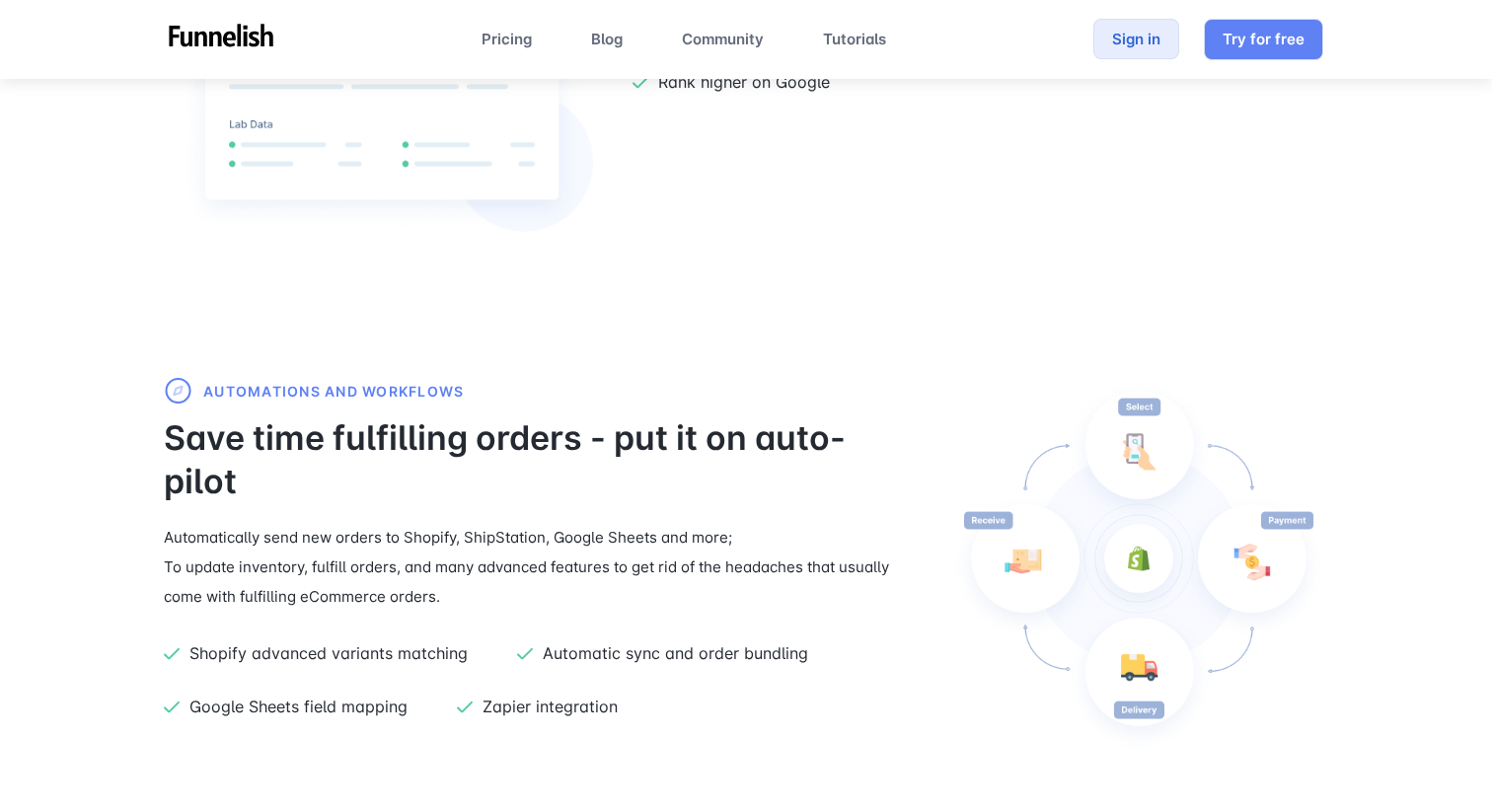 click on "Sign in" at bounding box center [1136, 38] 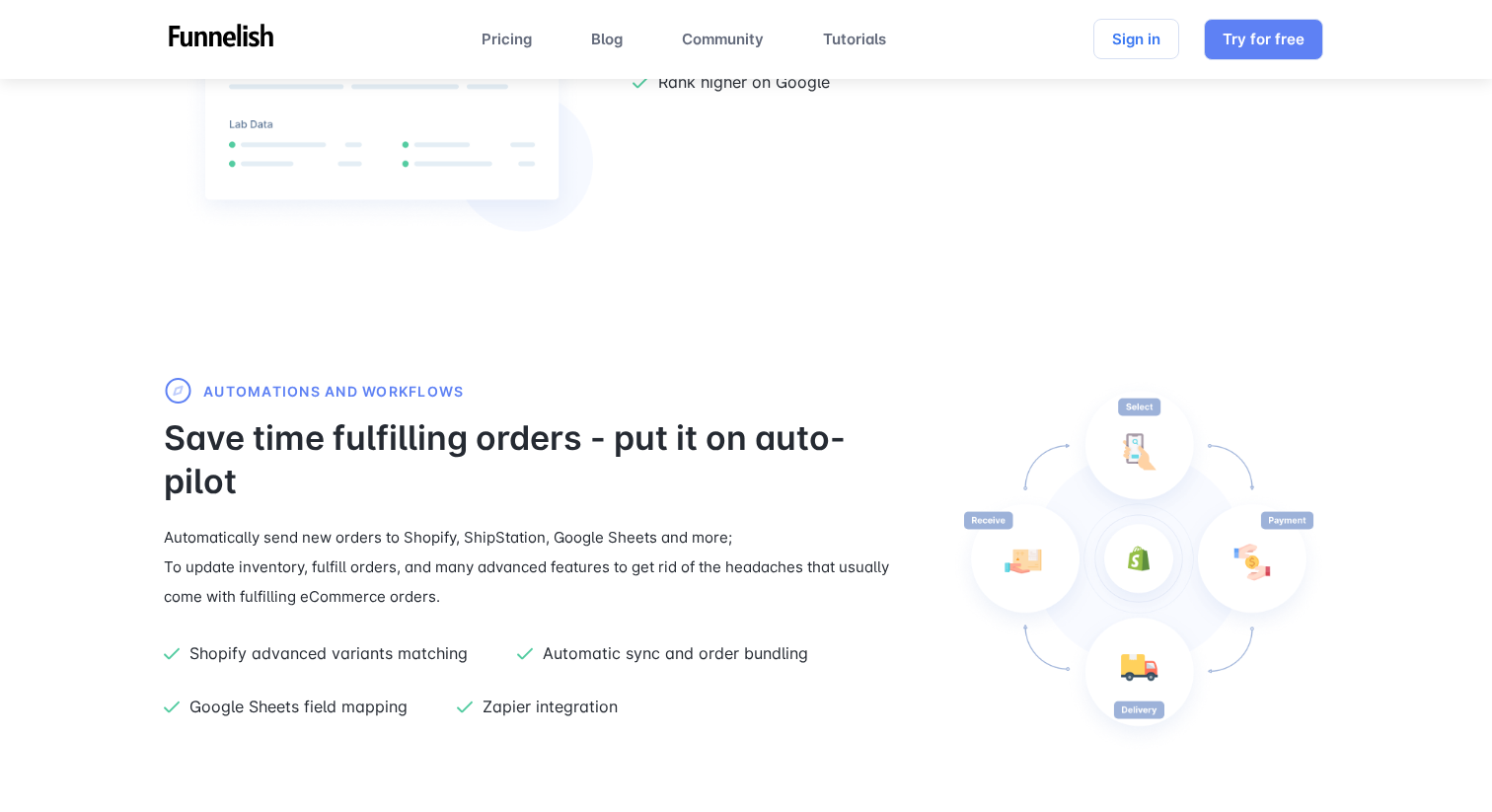 scroll, scrollTop: 2049, scrollLeft: 0, axis: vertical 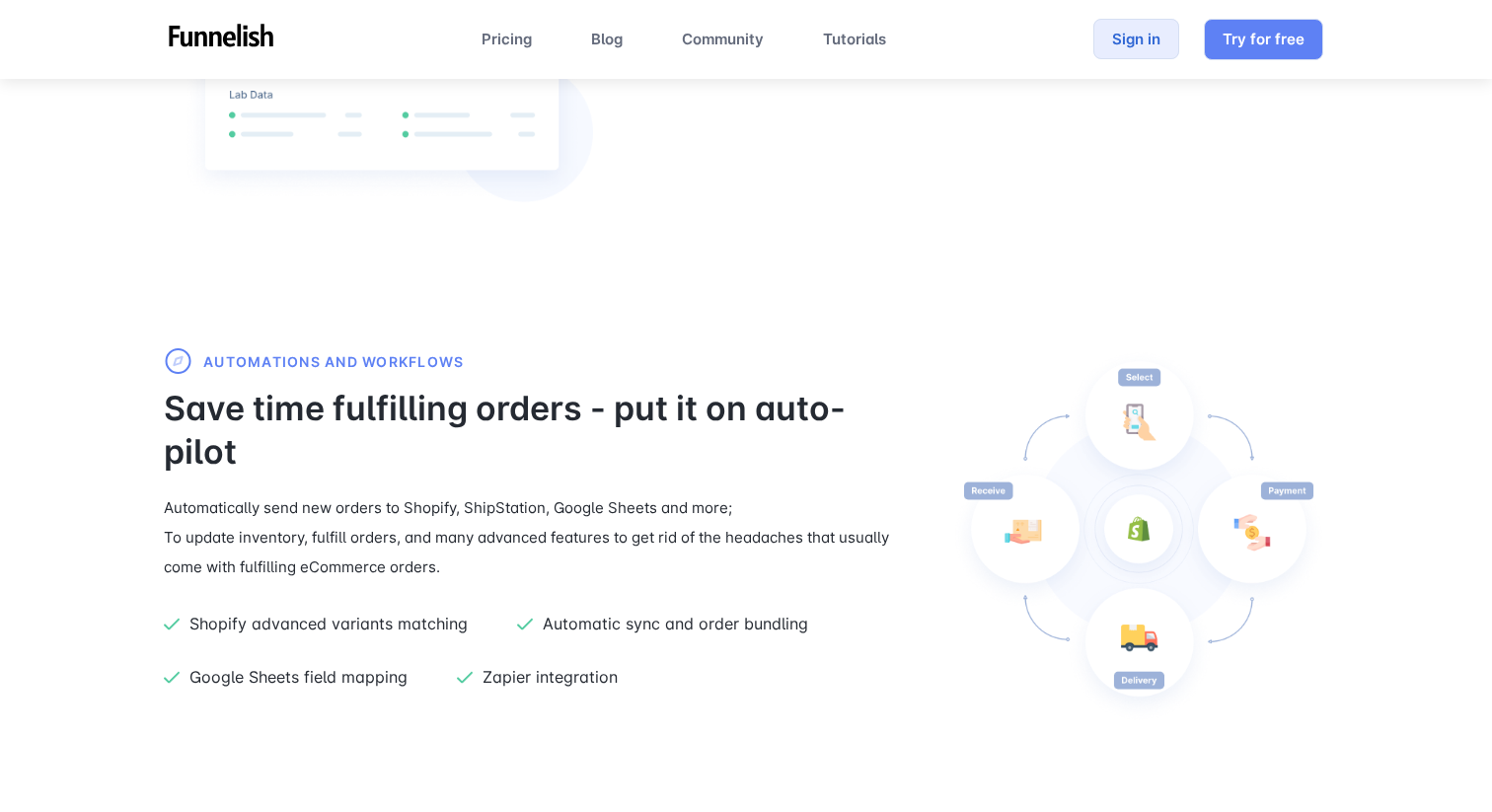 click on "Sign in" at bounding box center [1136, 38] 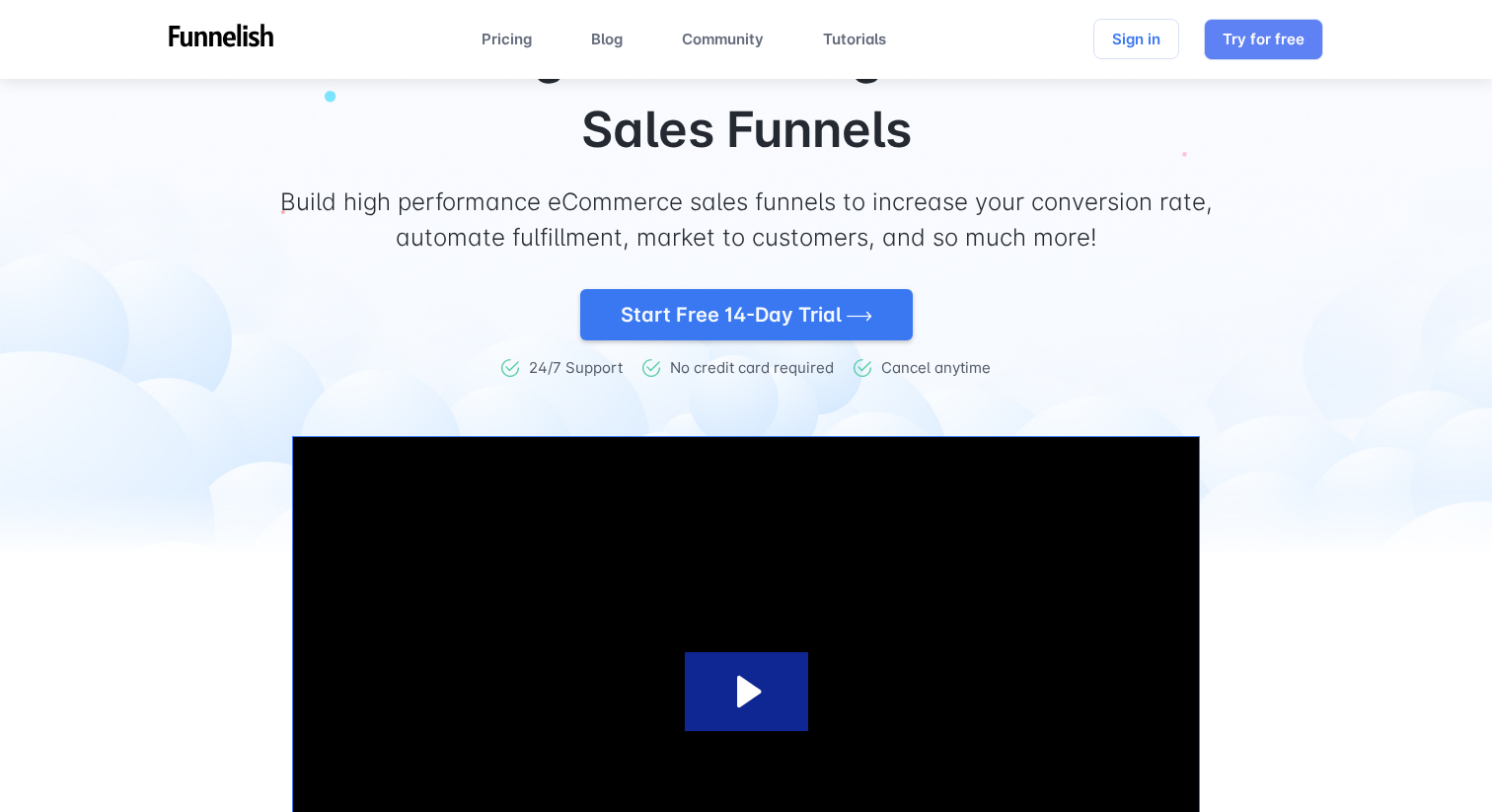 scroll, scrollTop: 0, scrollLeft: 0, axis: both 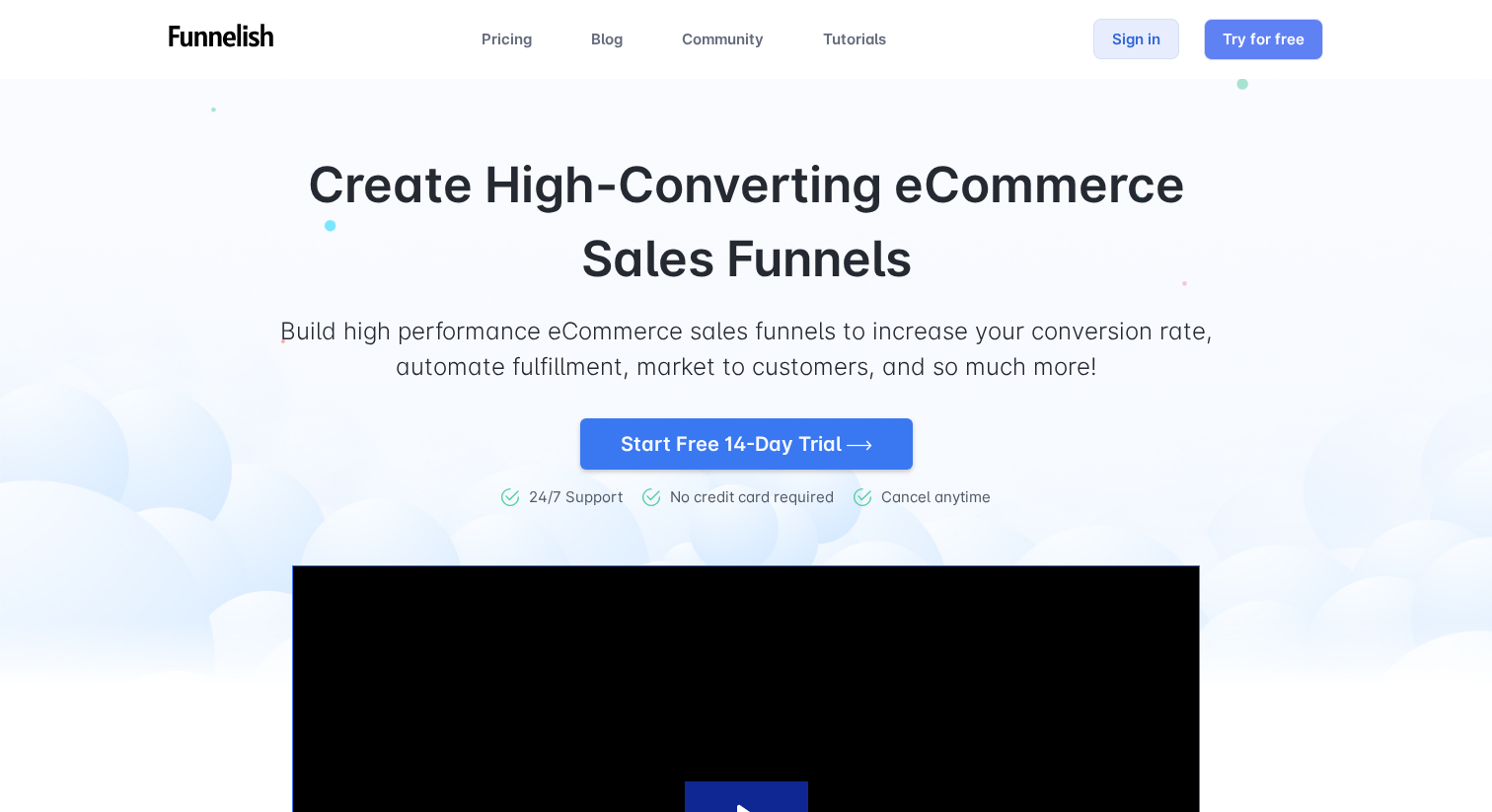 click on "Sign in" at bounding box center [1136, 38] 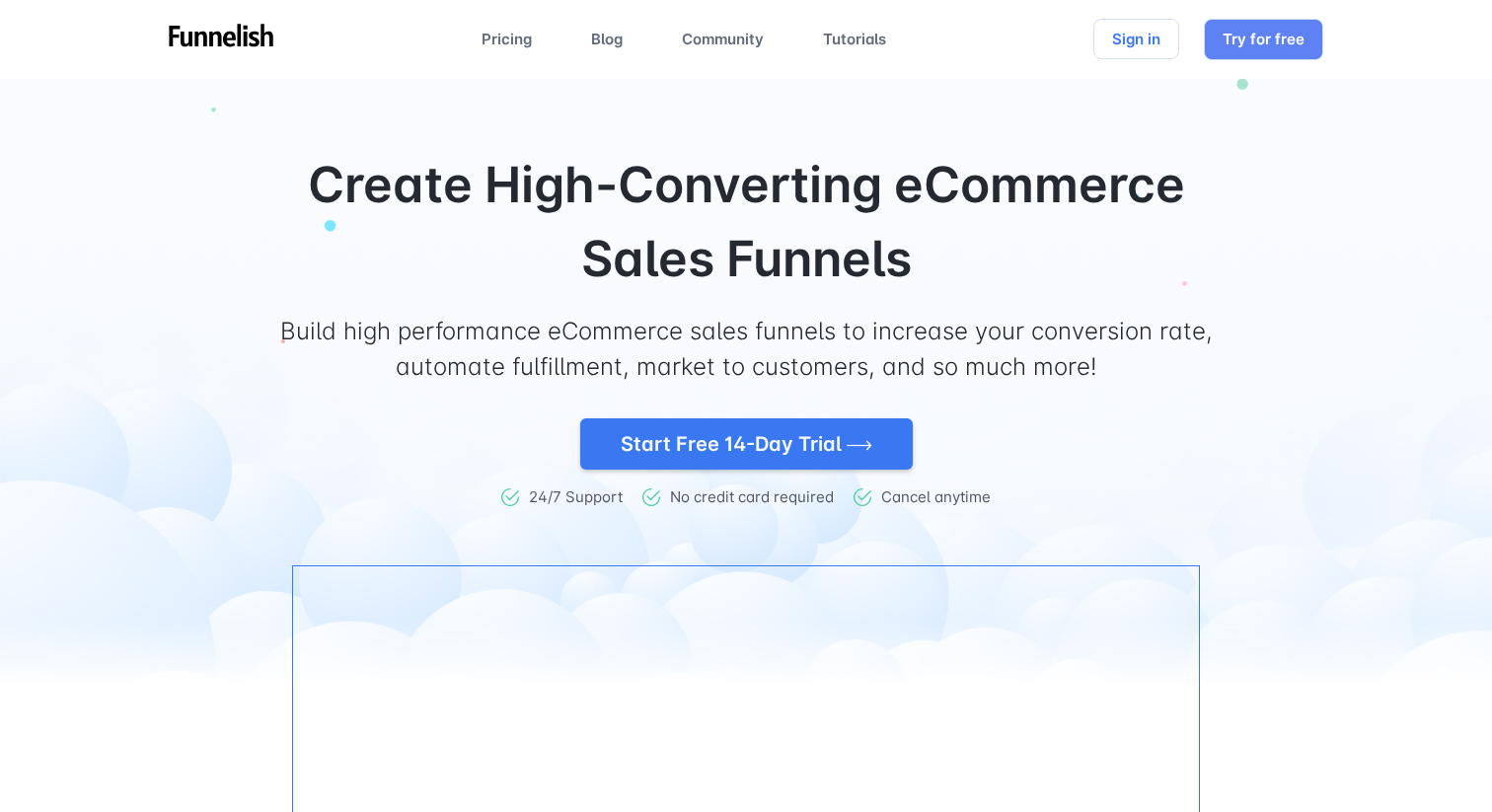 scroll, scrollTop: 0, scrollLeft: 0, axis: both 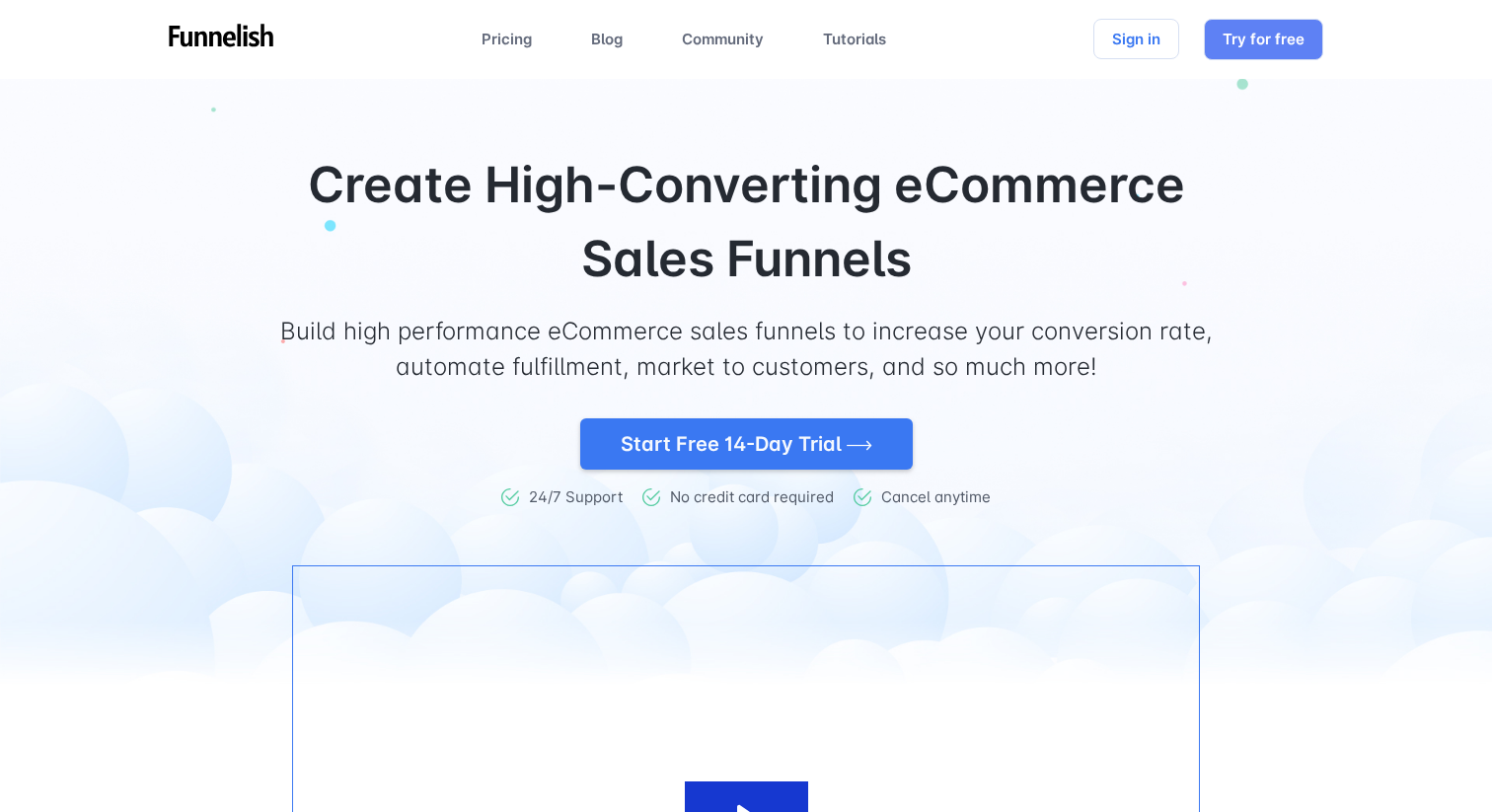 click on "Pricing   Blog   Community   Tutorials   Sign in   Try for free" at bounding box center (746, 39) 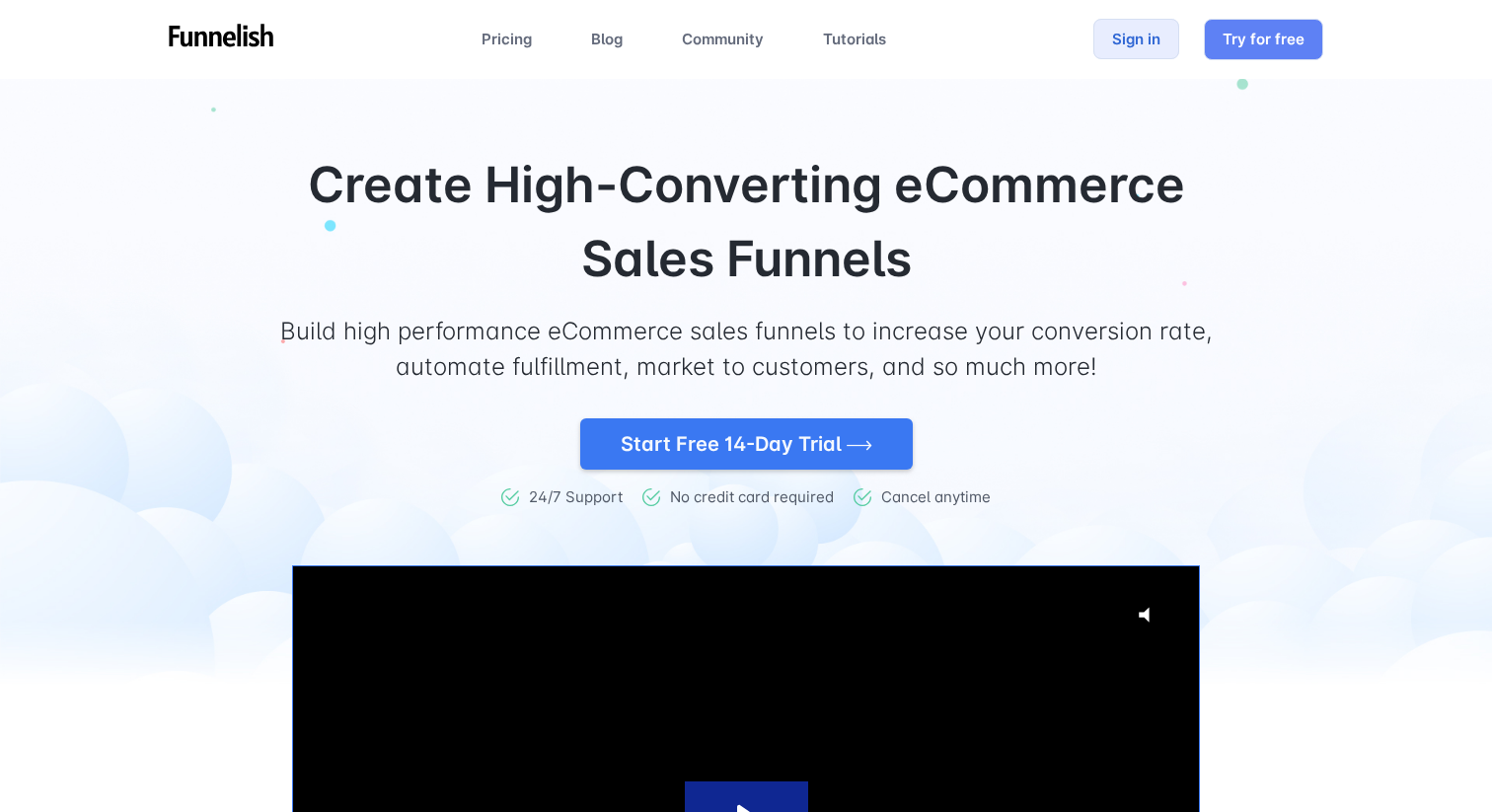 click on "Sign in" at bounding box center [1136, 38] 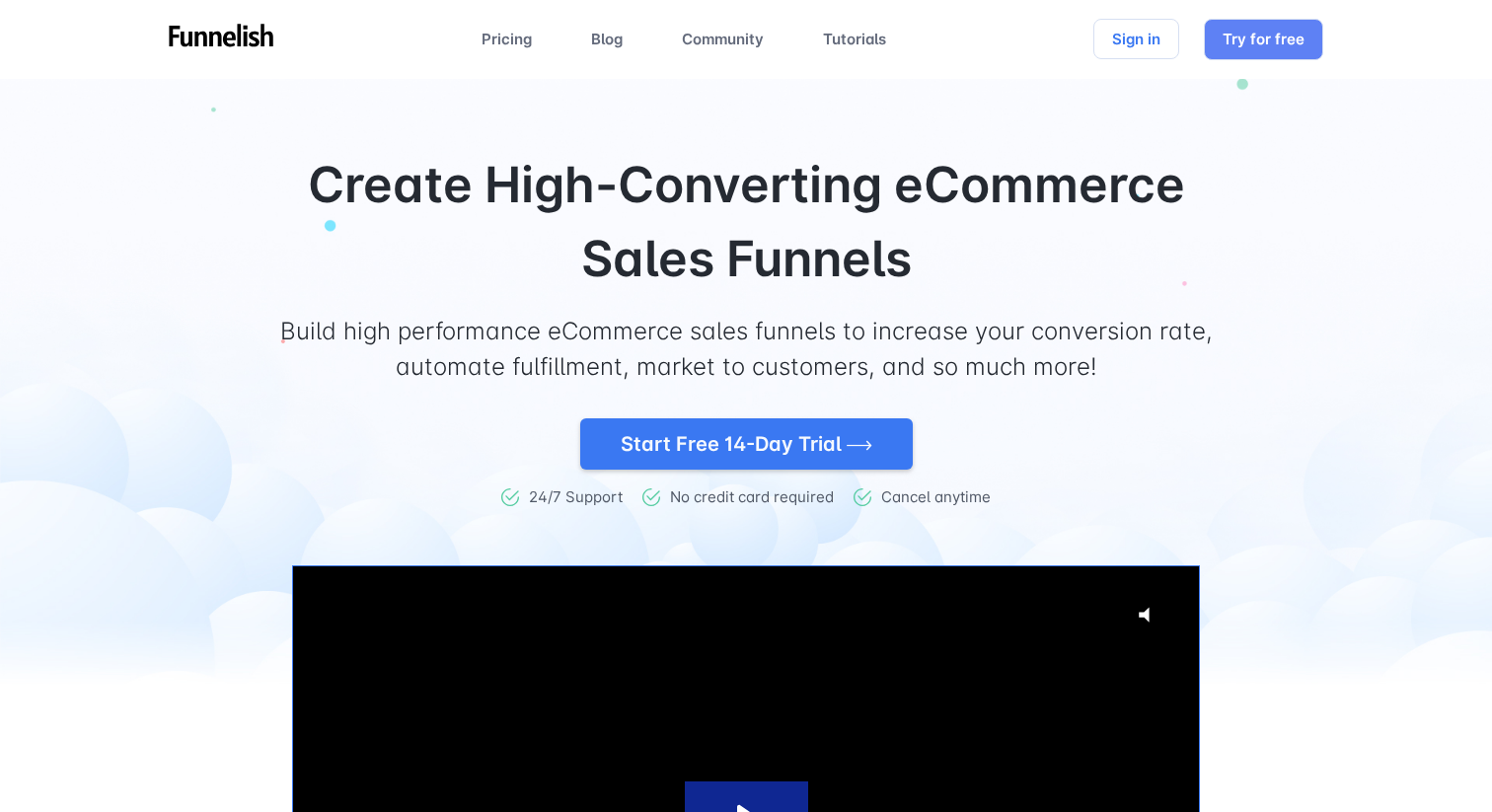 scroll, scrollTop: 0, scrollLeft: 0, axis: both 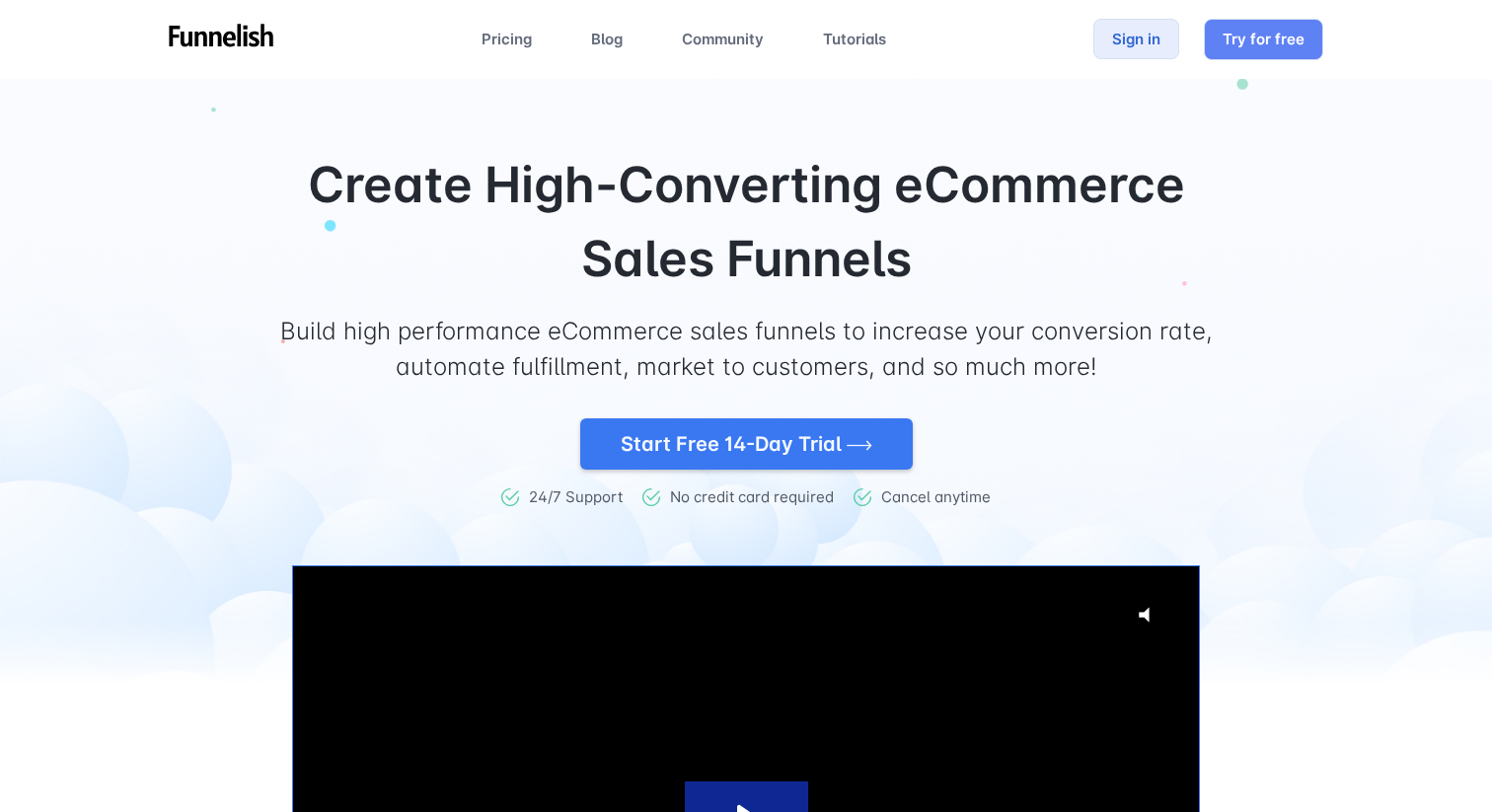 click on "Sign in" at bounding box center (1136, 38) 